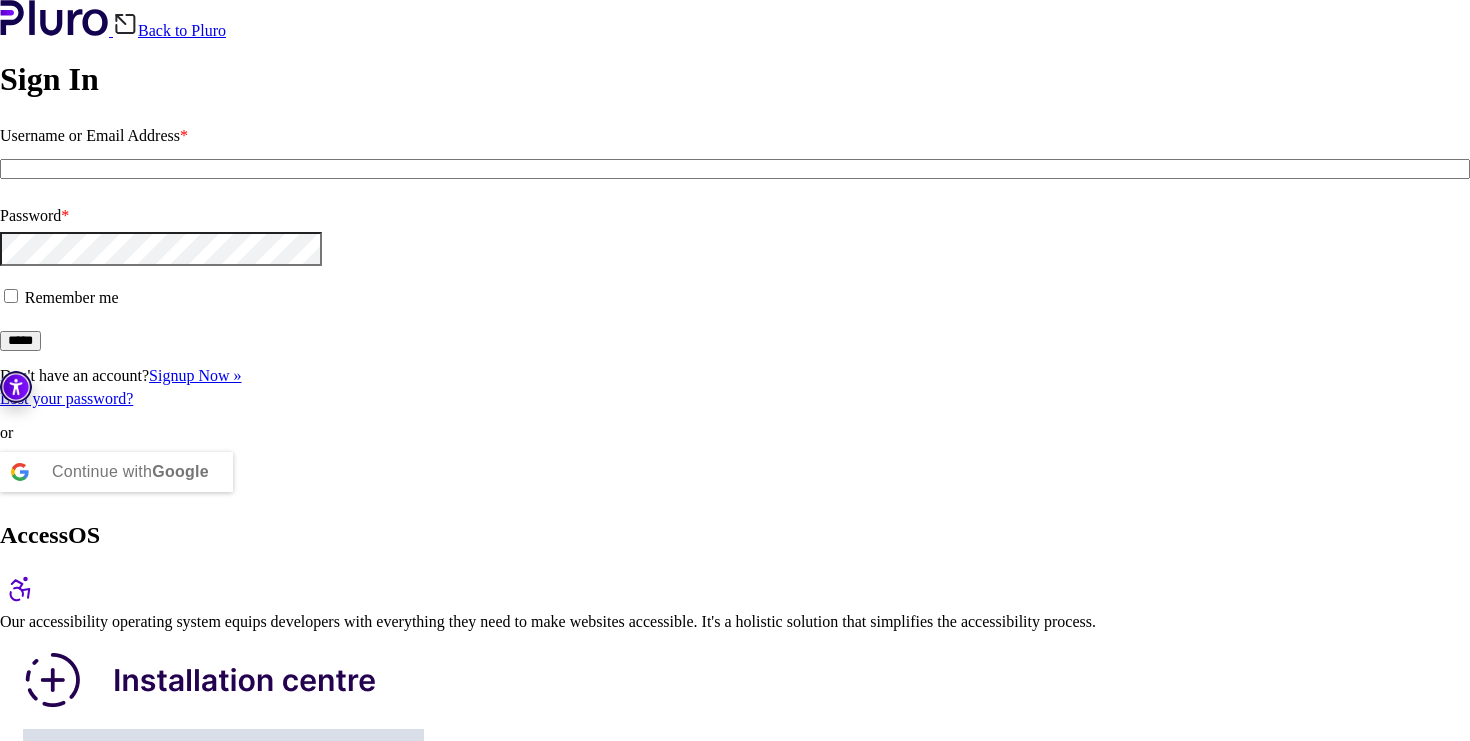 scroll, scrollTop: 0, scrollLeft: 0, axis: both 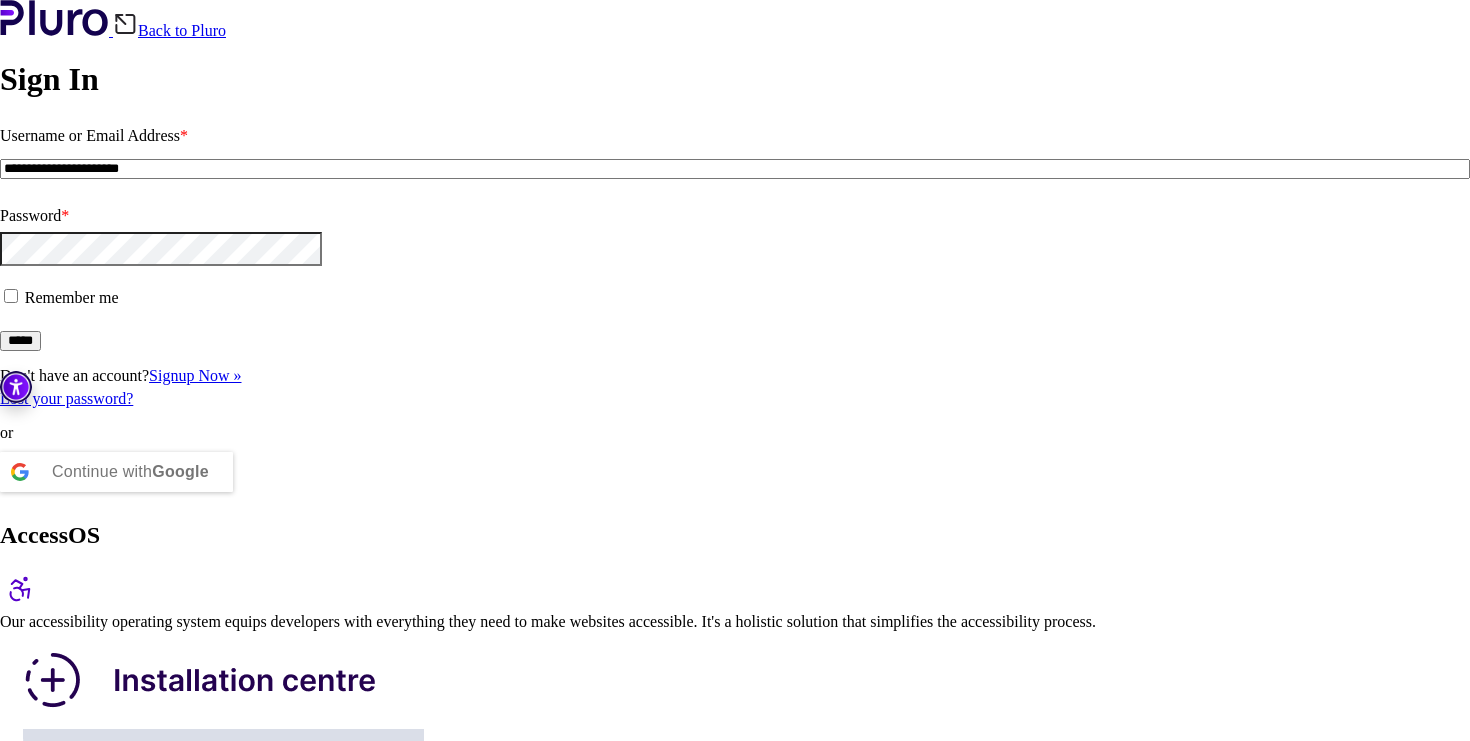 click on "*****" at bounding box center [20, 341] 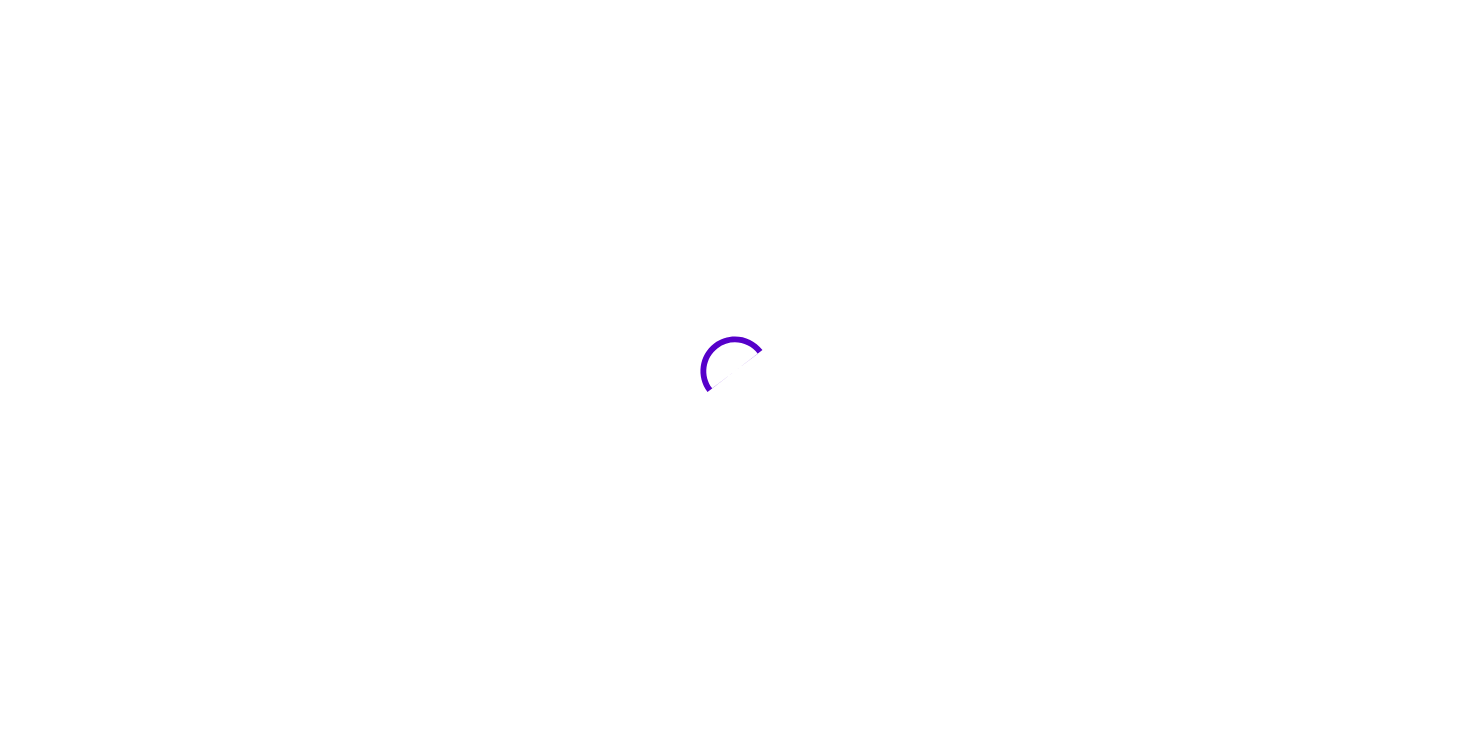 scroll, scrollTop: 0, scrollLeft: 0, axis: both 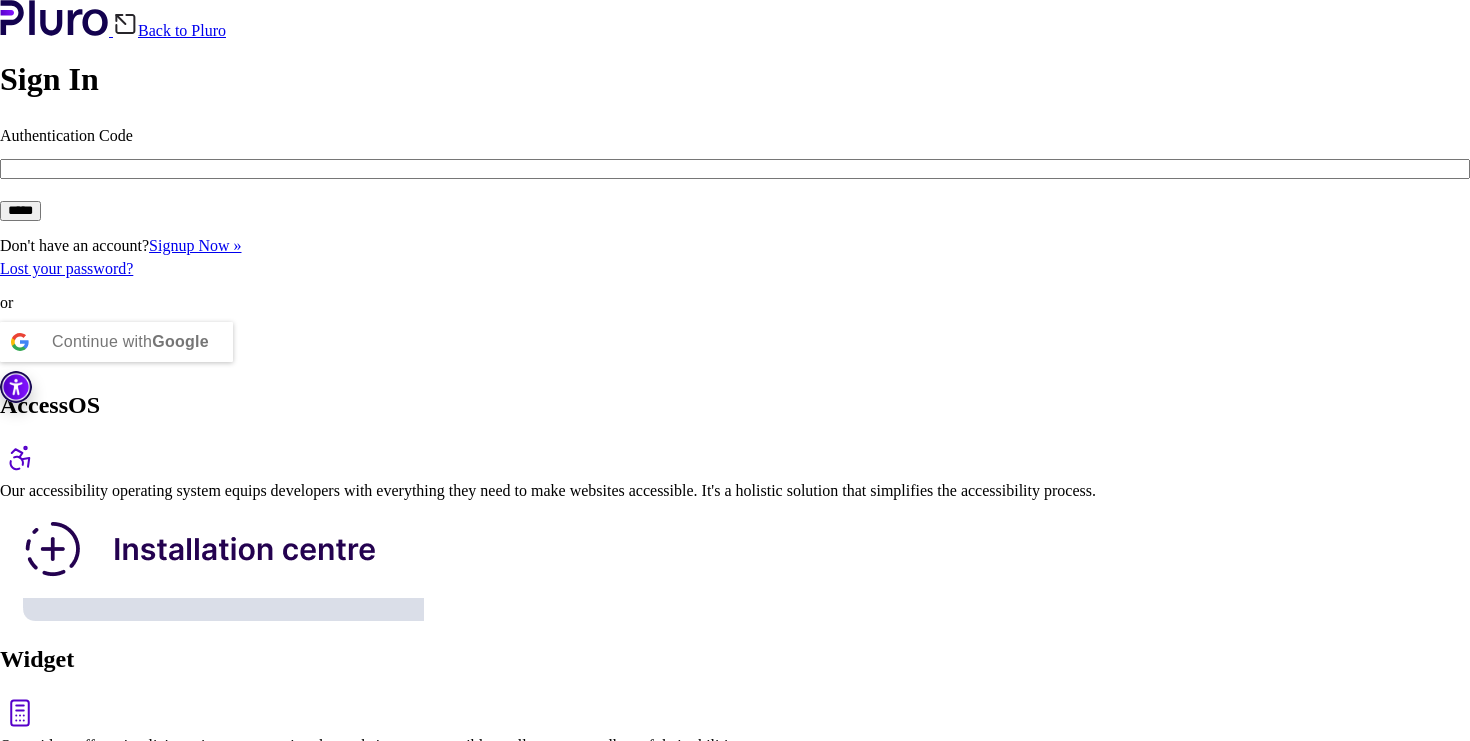 click on "Authentication Code" at bounding box center (735, 169) 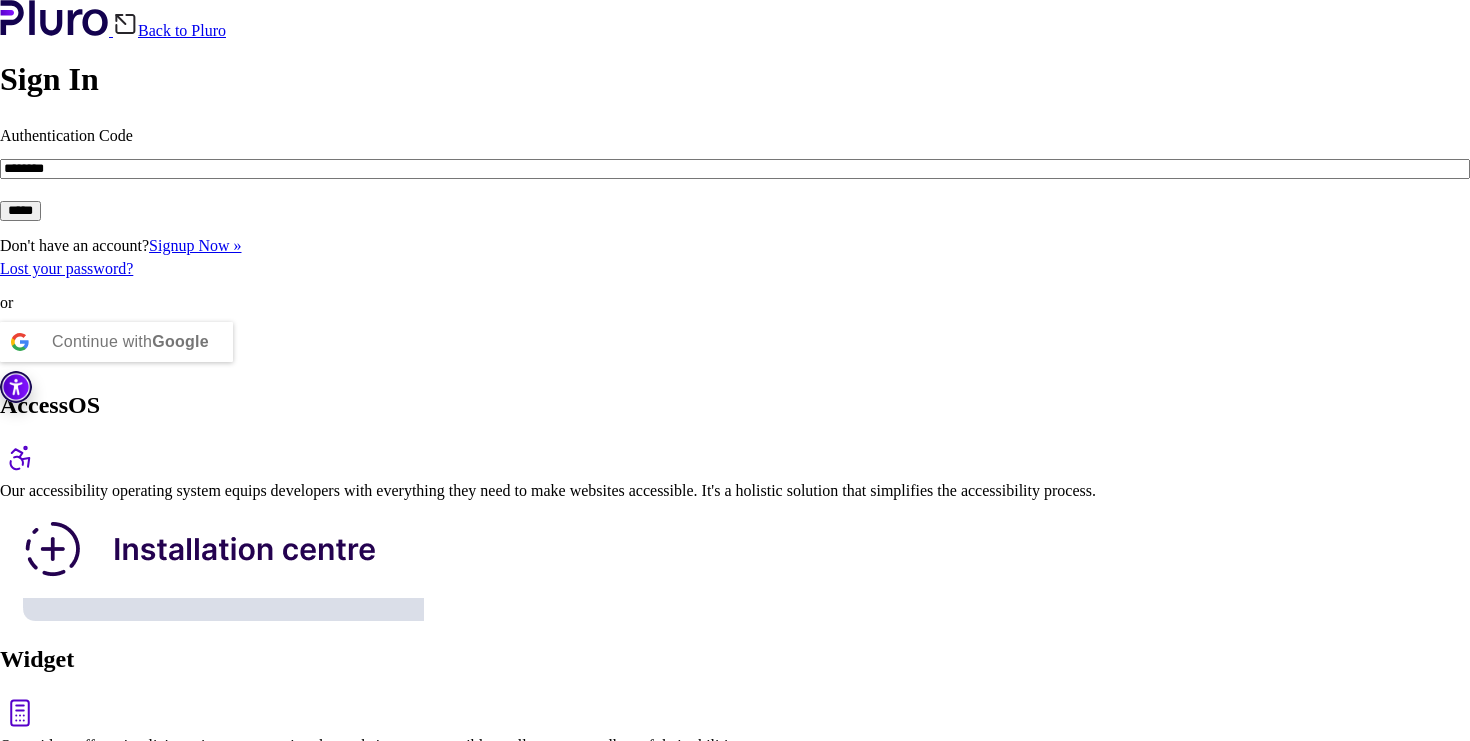 click on "*****" at bounding box center [20, 211] 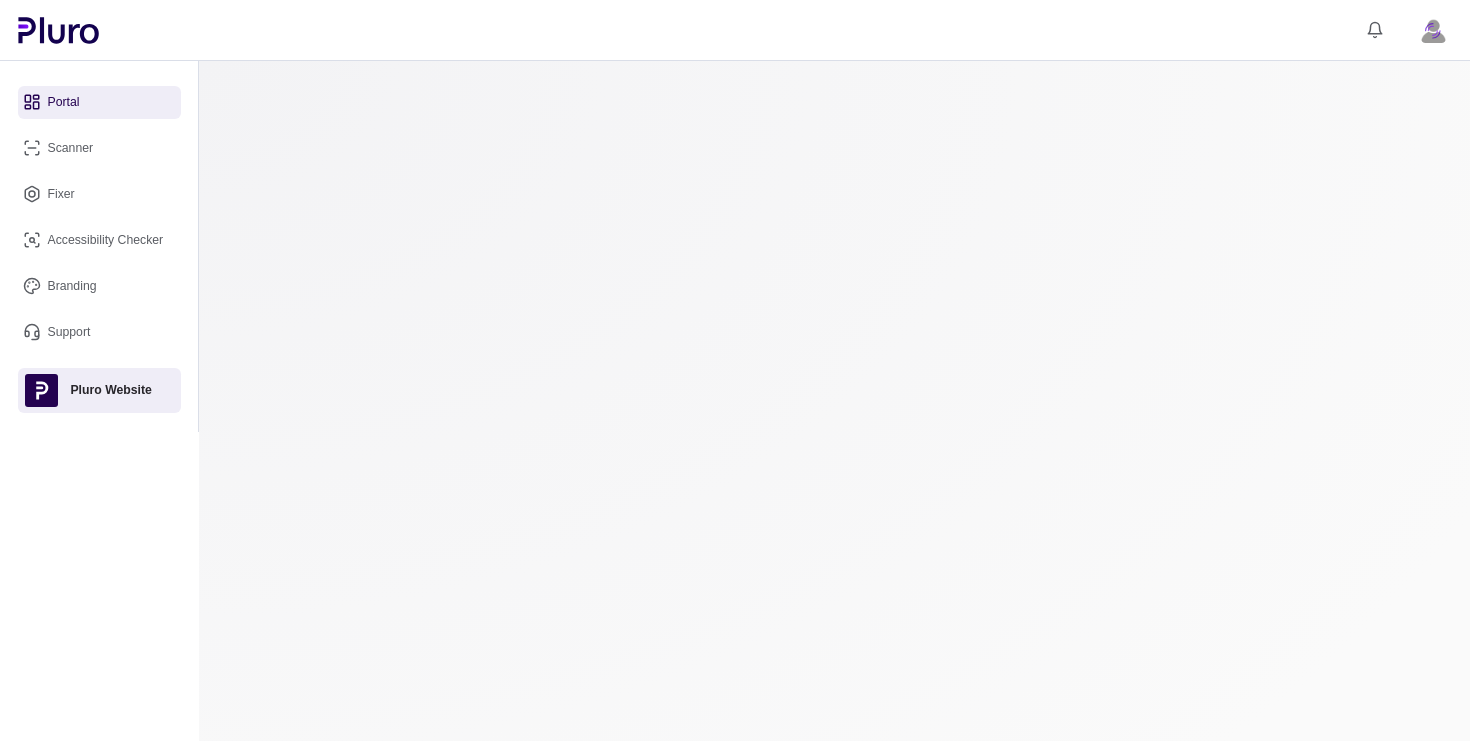 scroll, scrollTop: 0, scrollLeft: 0, axis: both 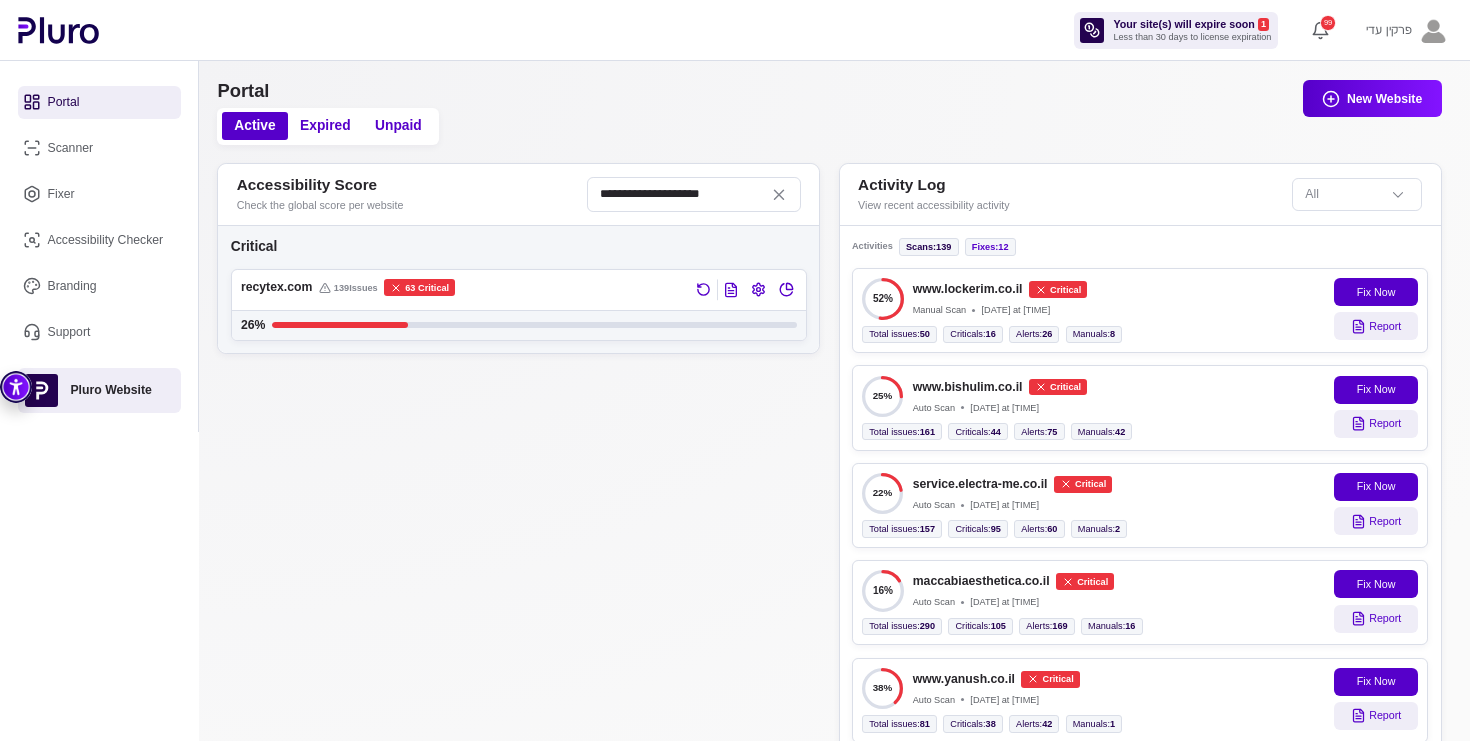 click 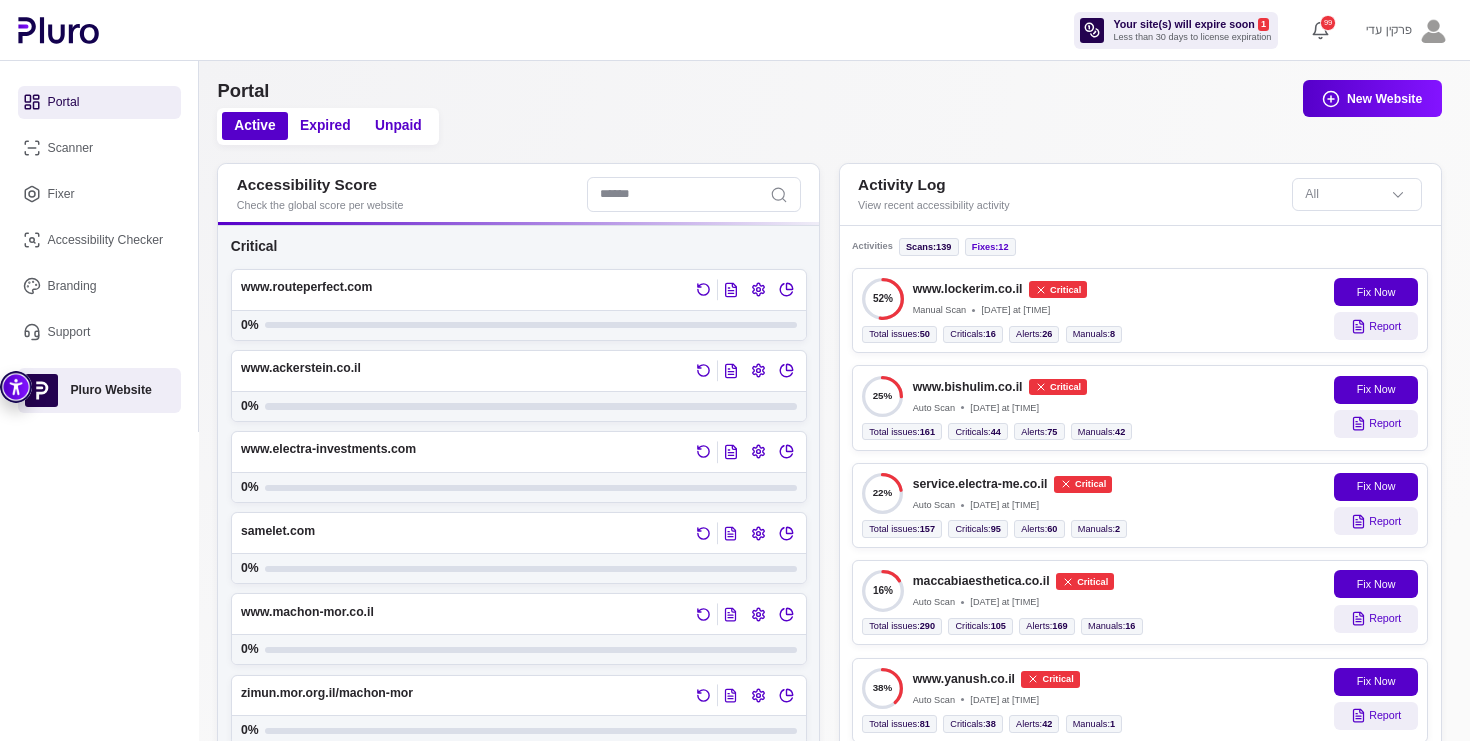 click at bounding box center [694, 194] 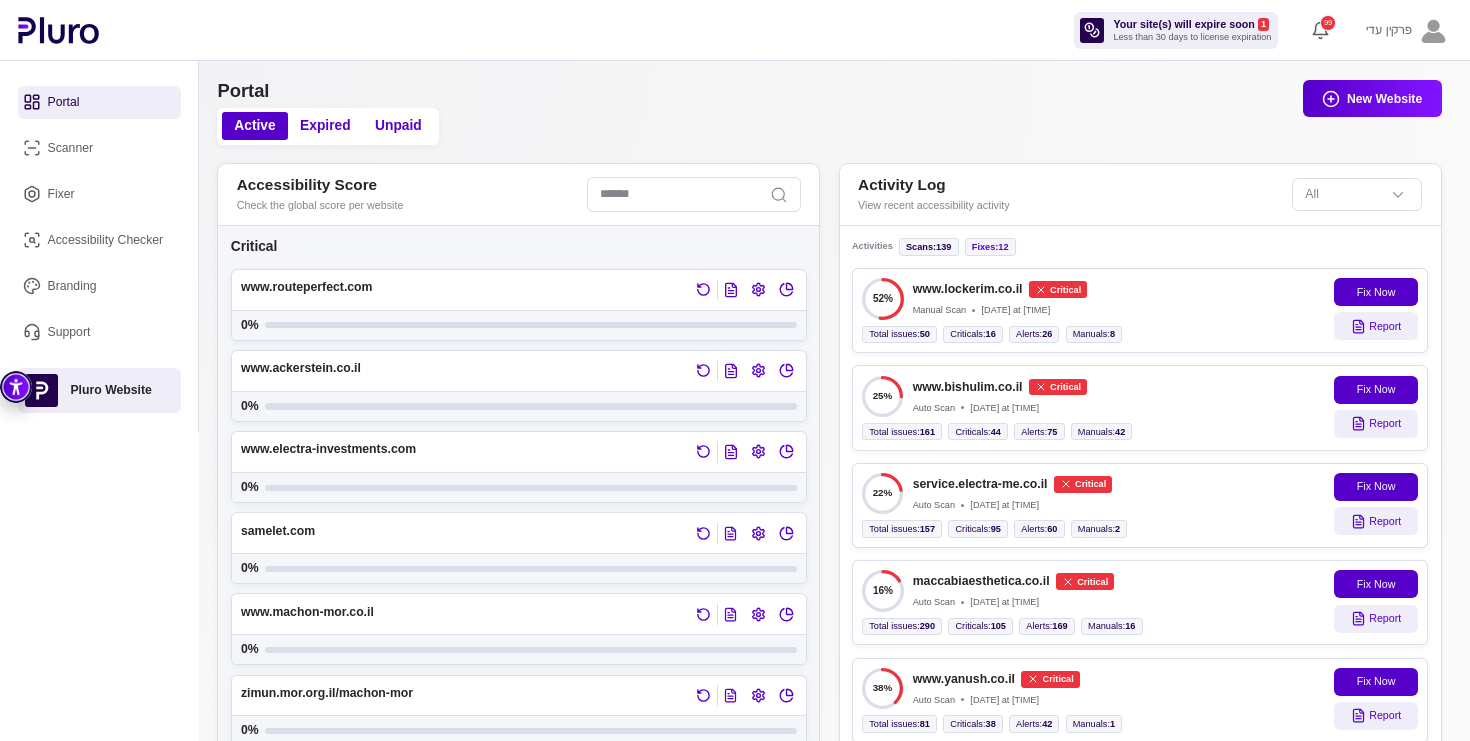 paste on "**********" 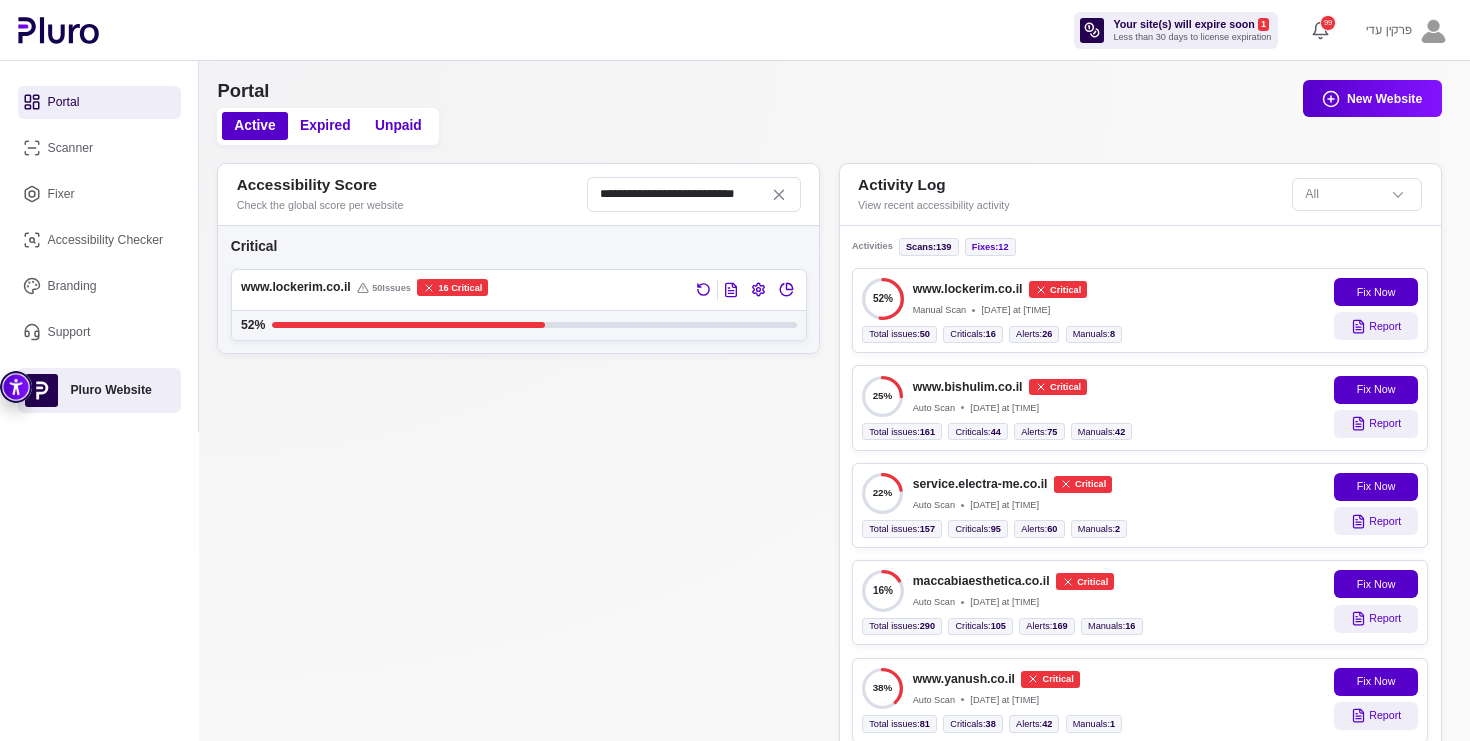 type on "**********" 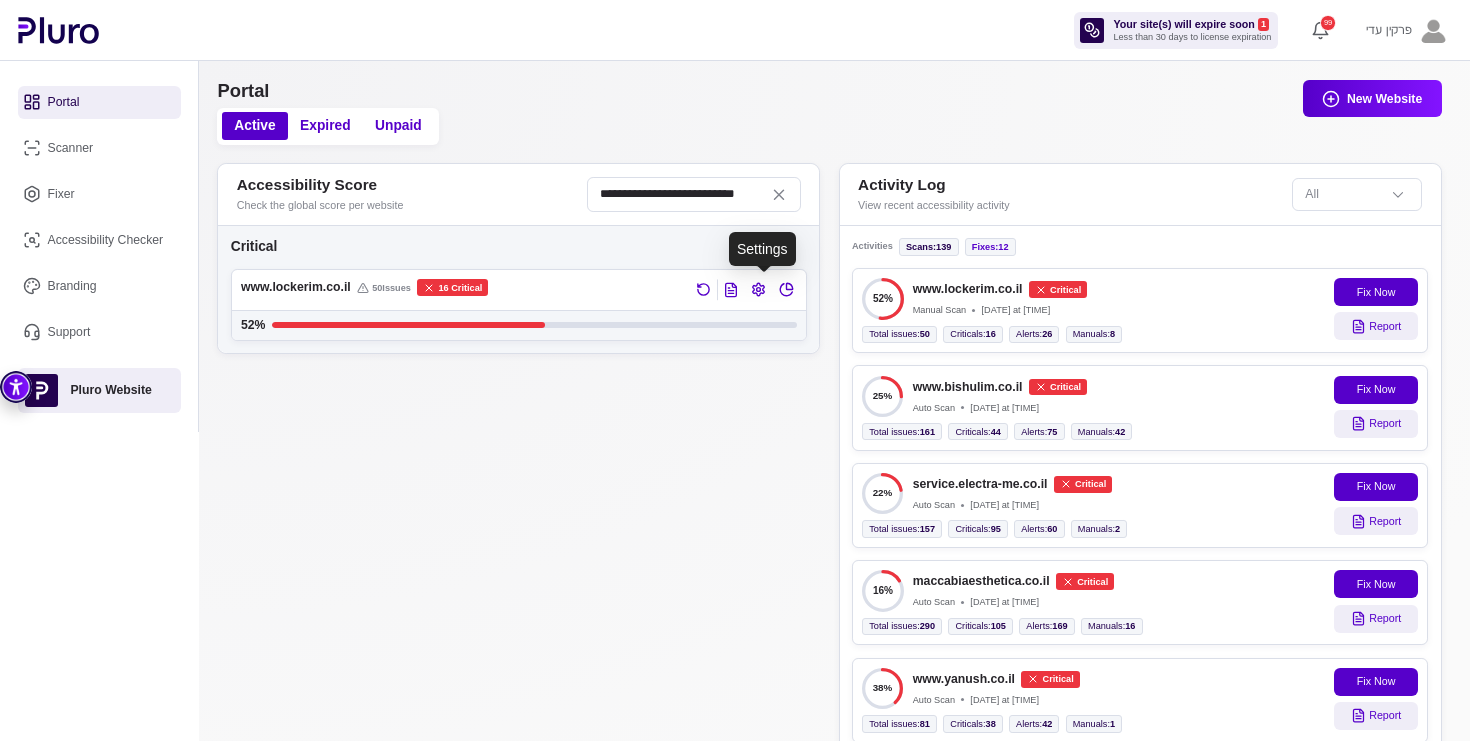 click at bounding box center (758, 289) 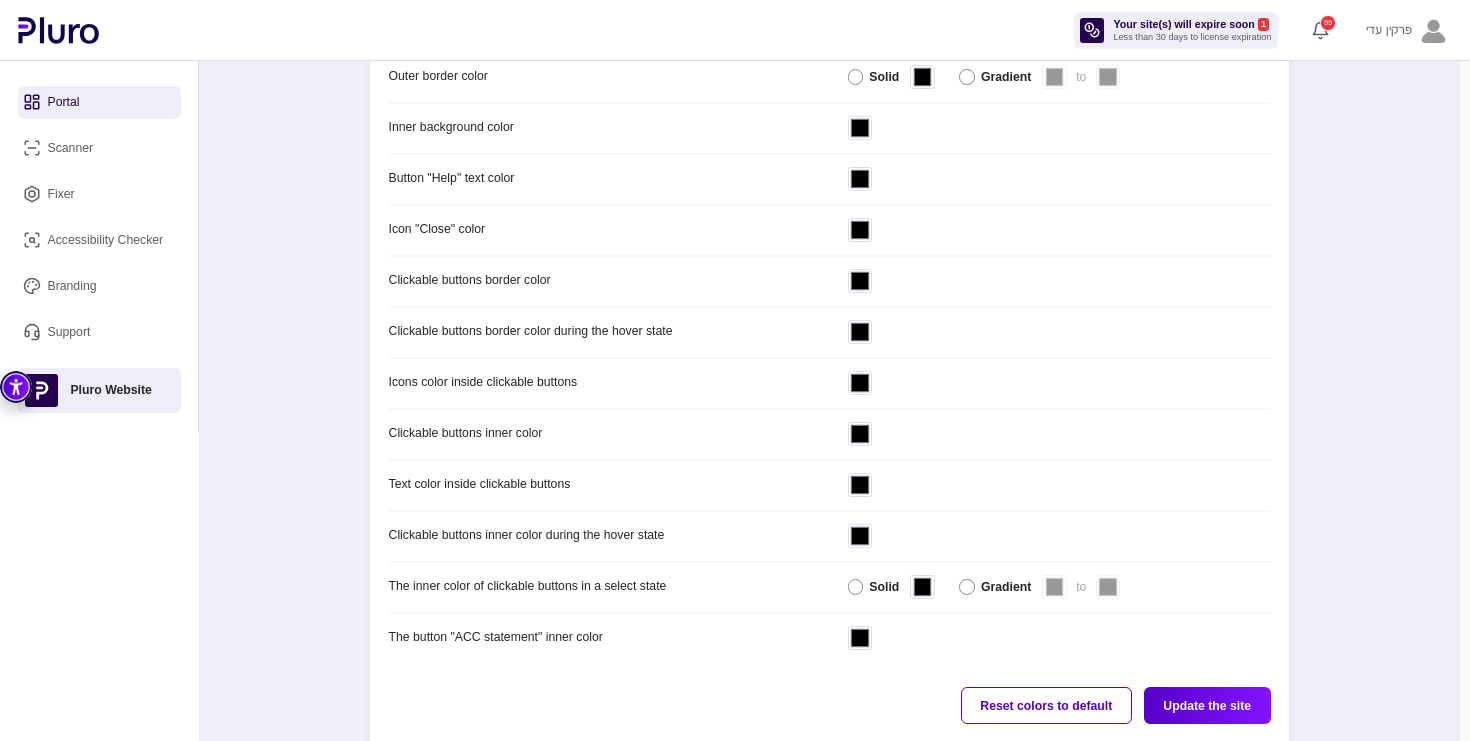 scroll, scrollTop: 0, scrollLeft: 0, axis: both 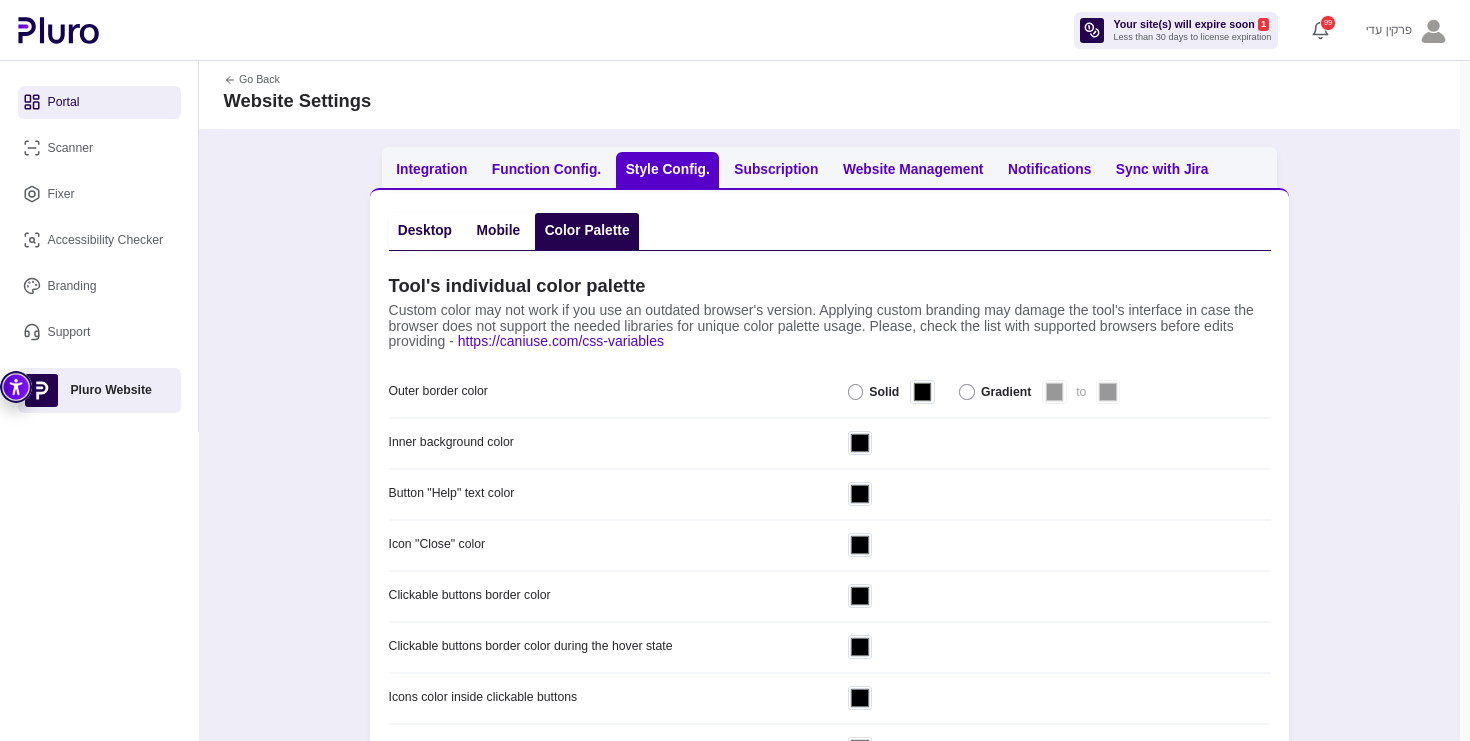 click on "Mobile" at bounding box center (499, 231) 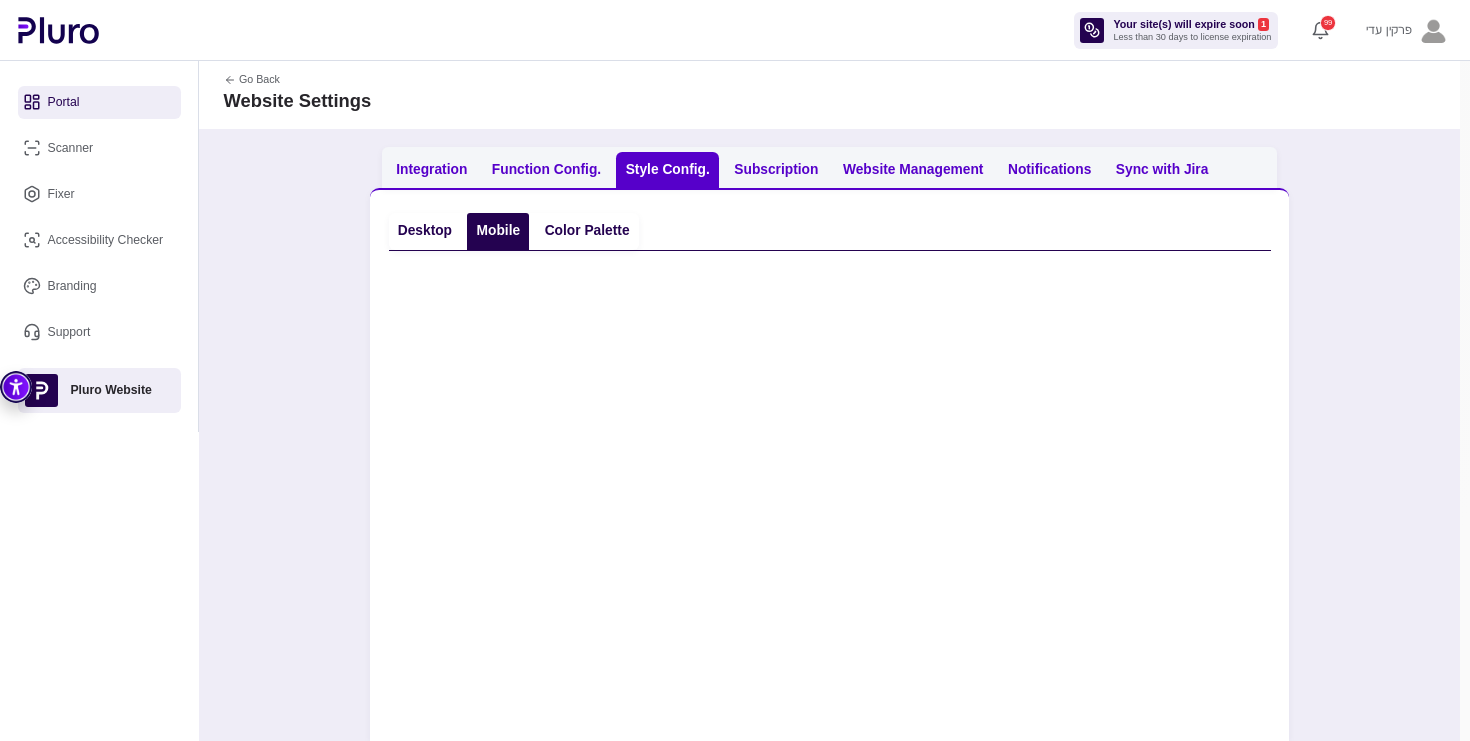 type on "***" 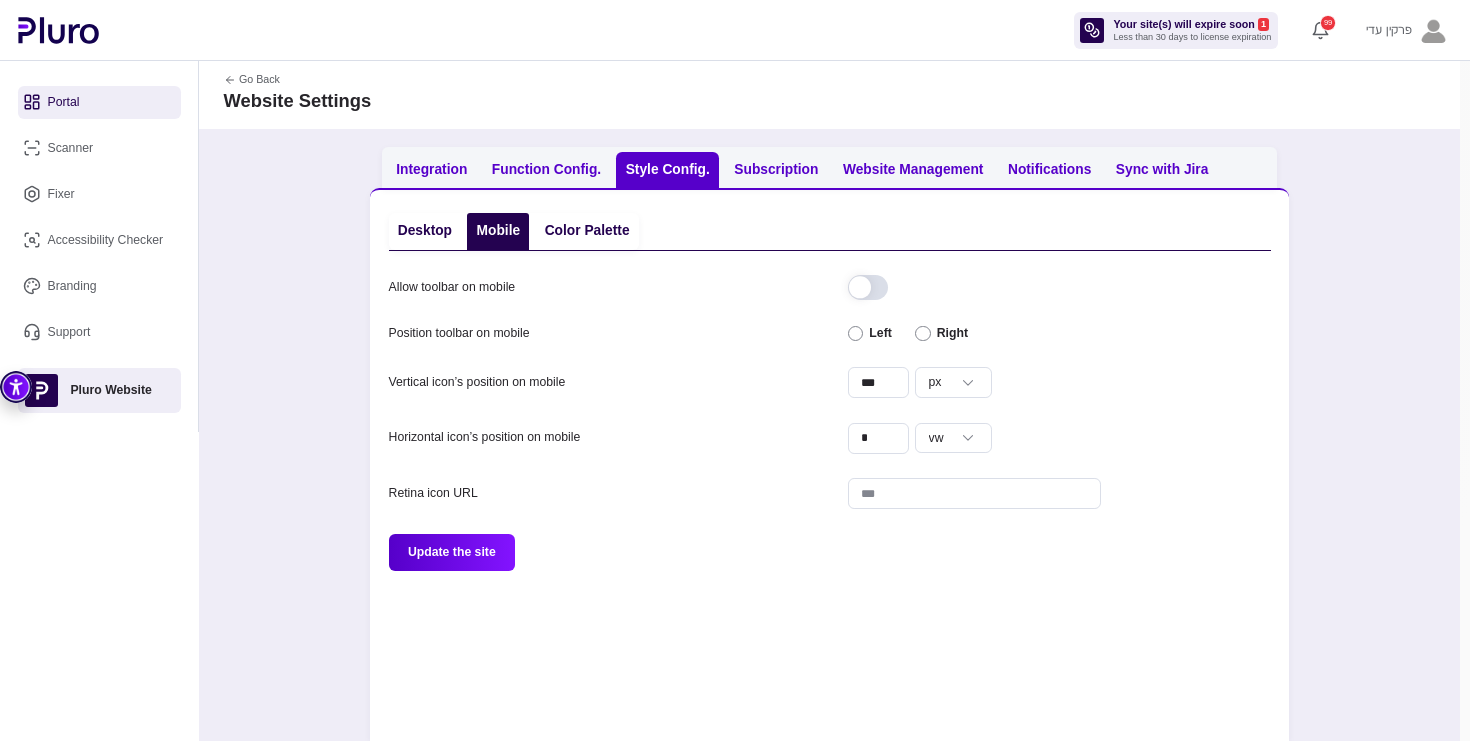 click on "Desktop" at bounding box center (425, 231) 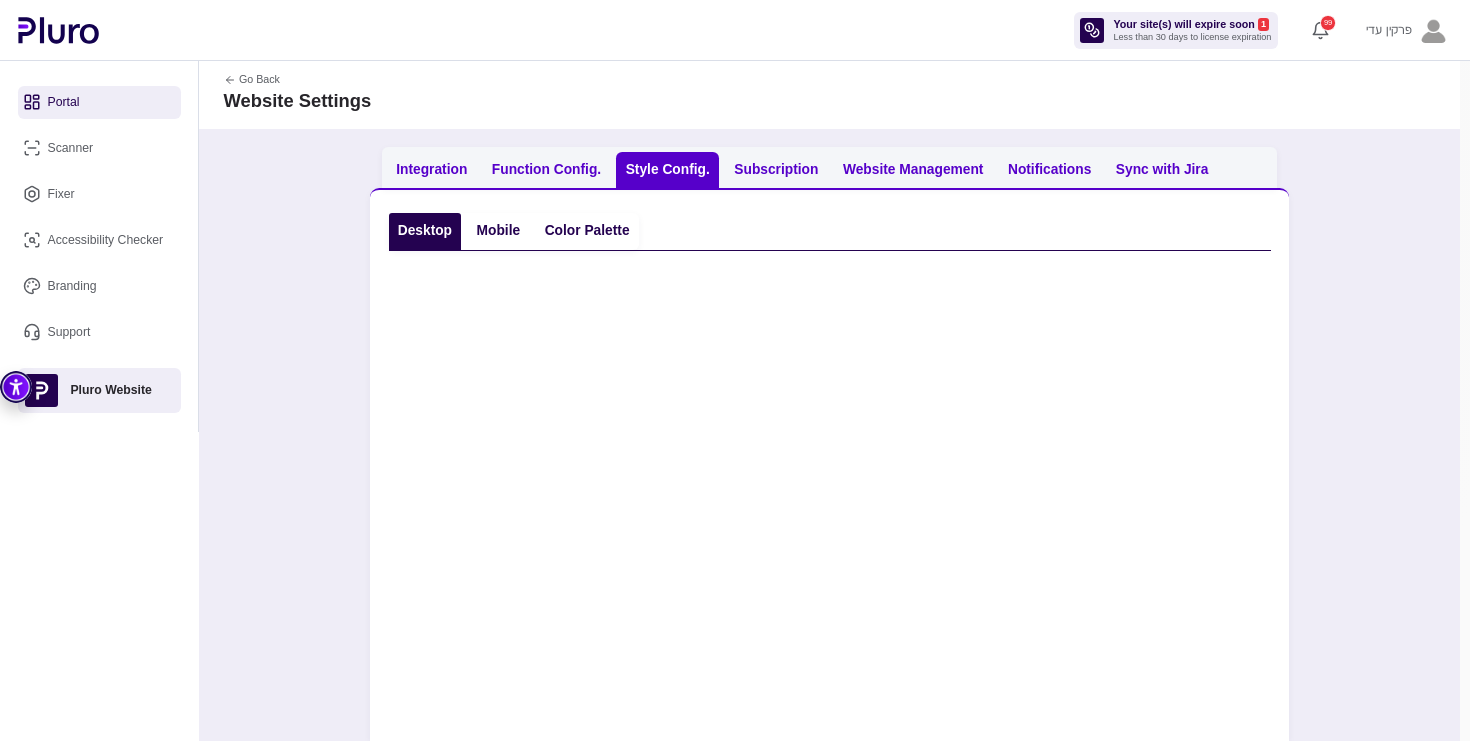 type on "*" 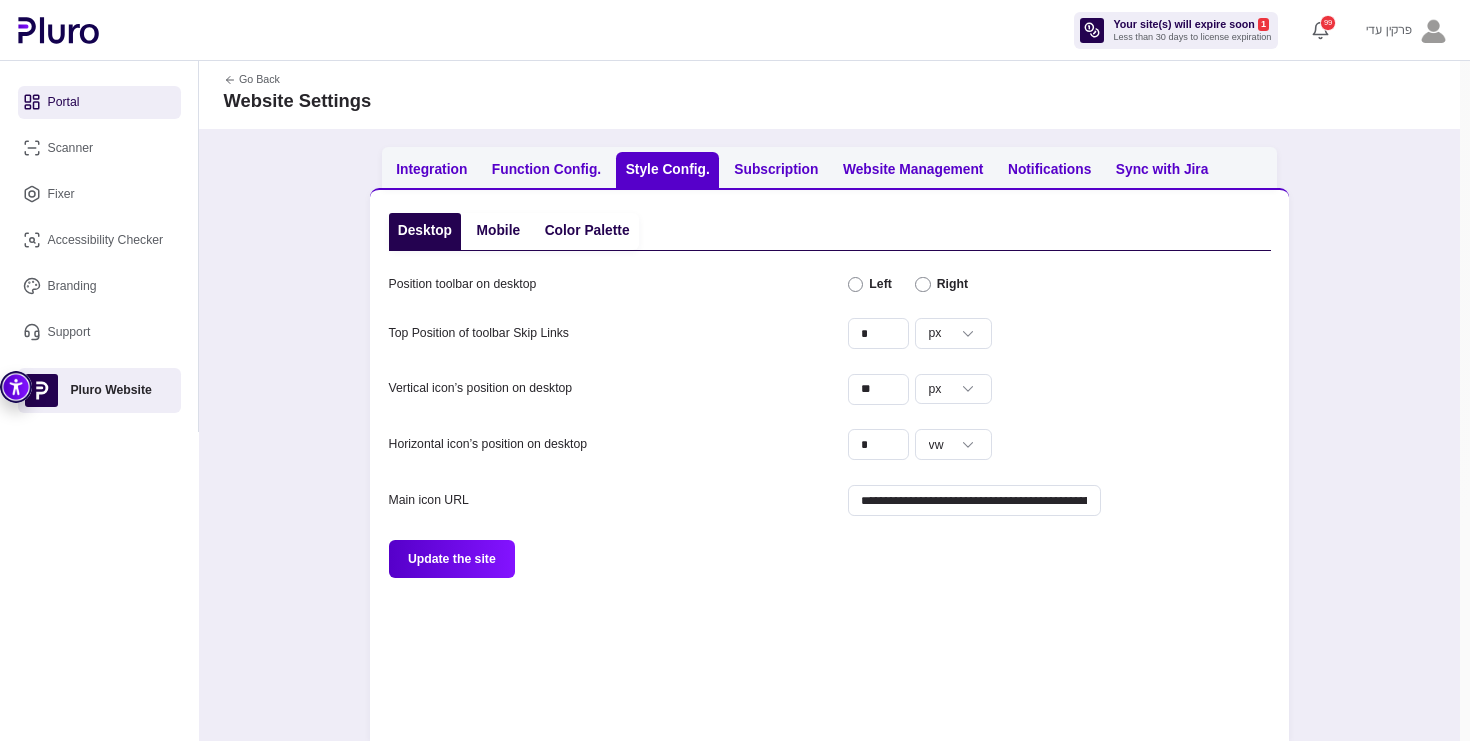 click on "**********" at bounding box center (974, 500) 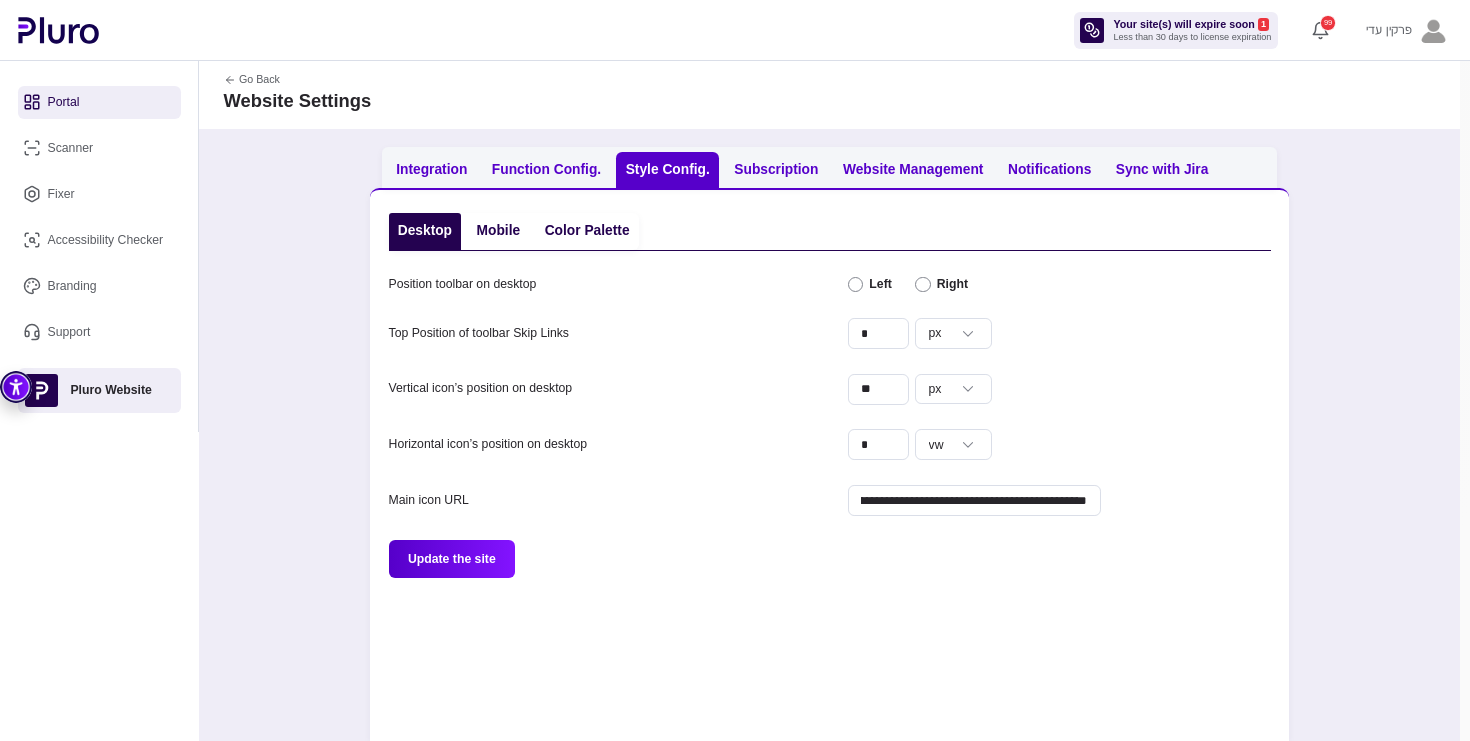 type on "**********" 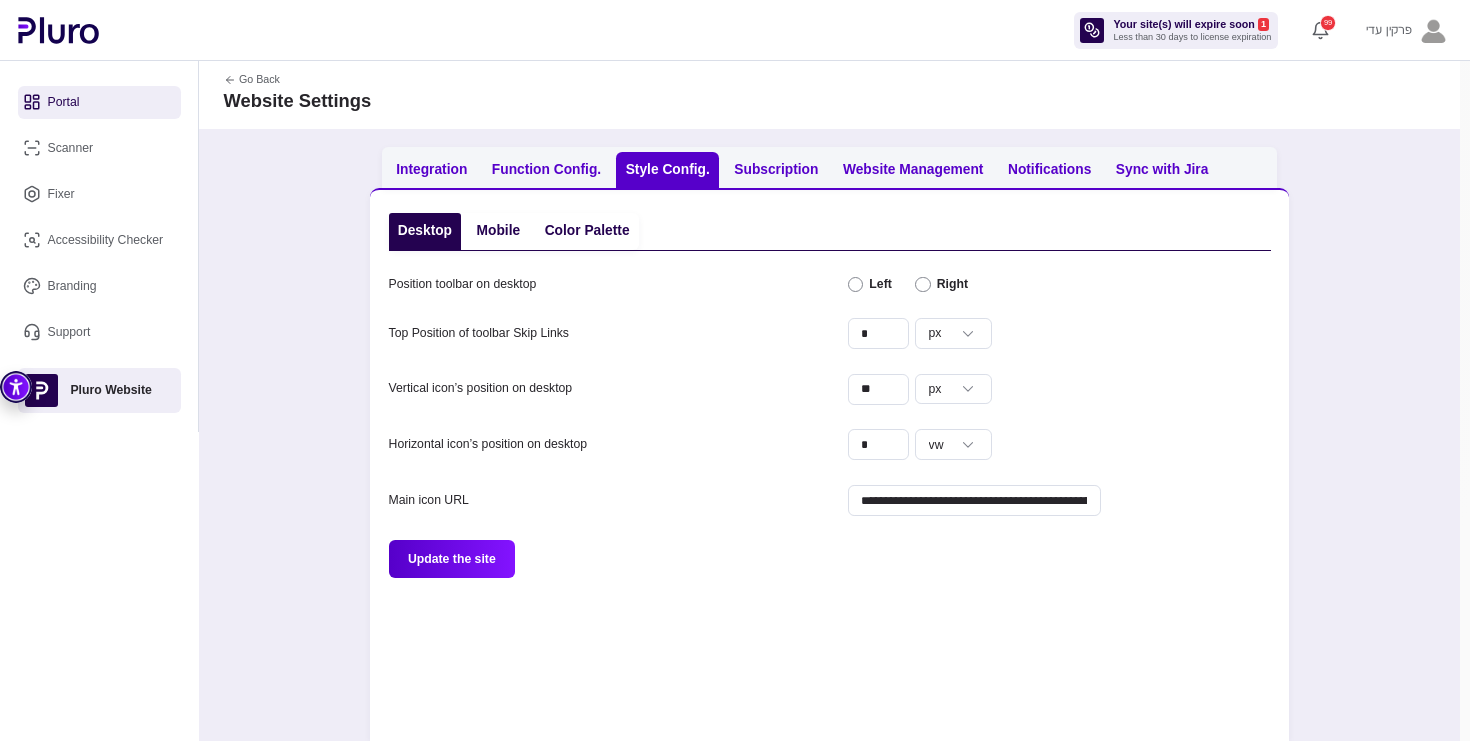 click on "Update the site" at bounding box center (452, 558) 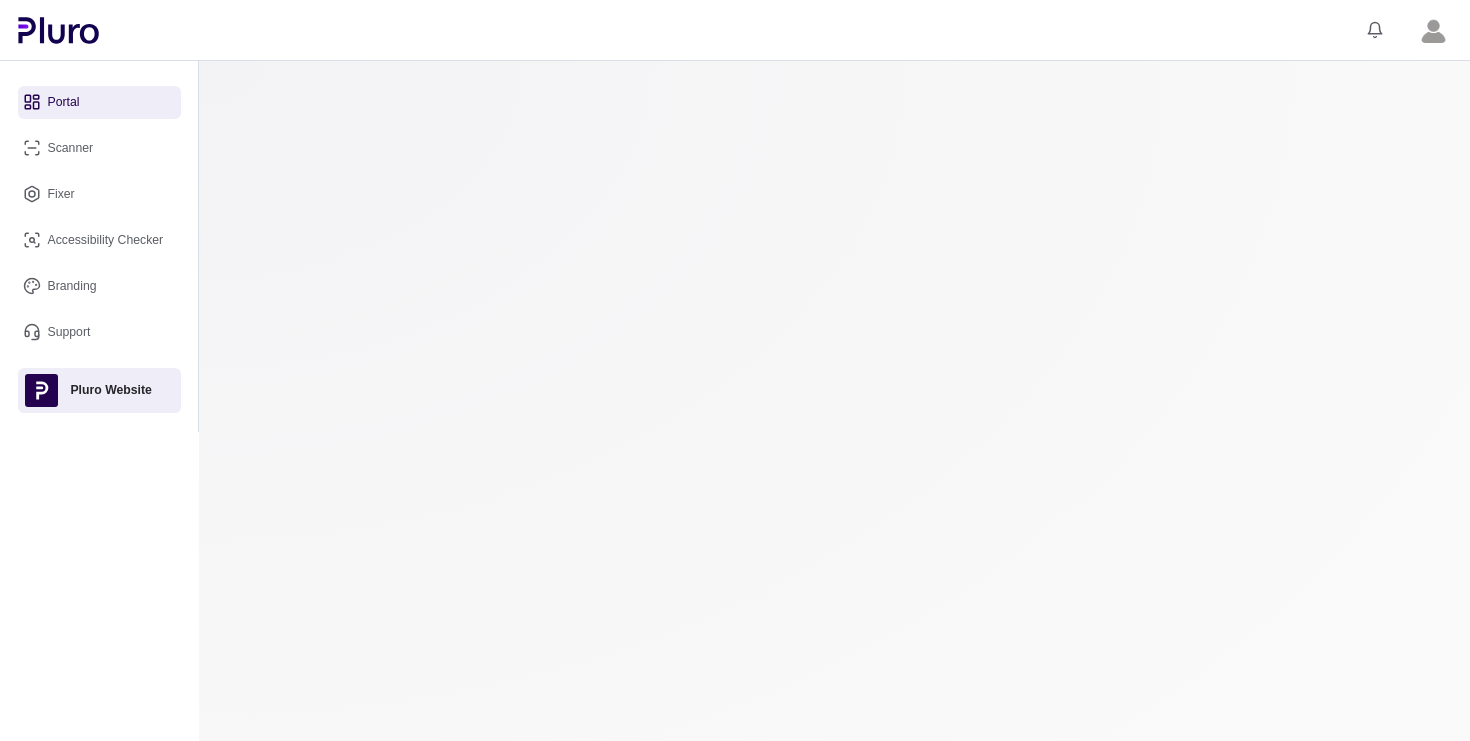 scroll, scrollTop: 0, scrollLeft: 0, axis: both 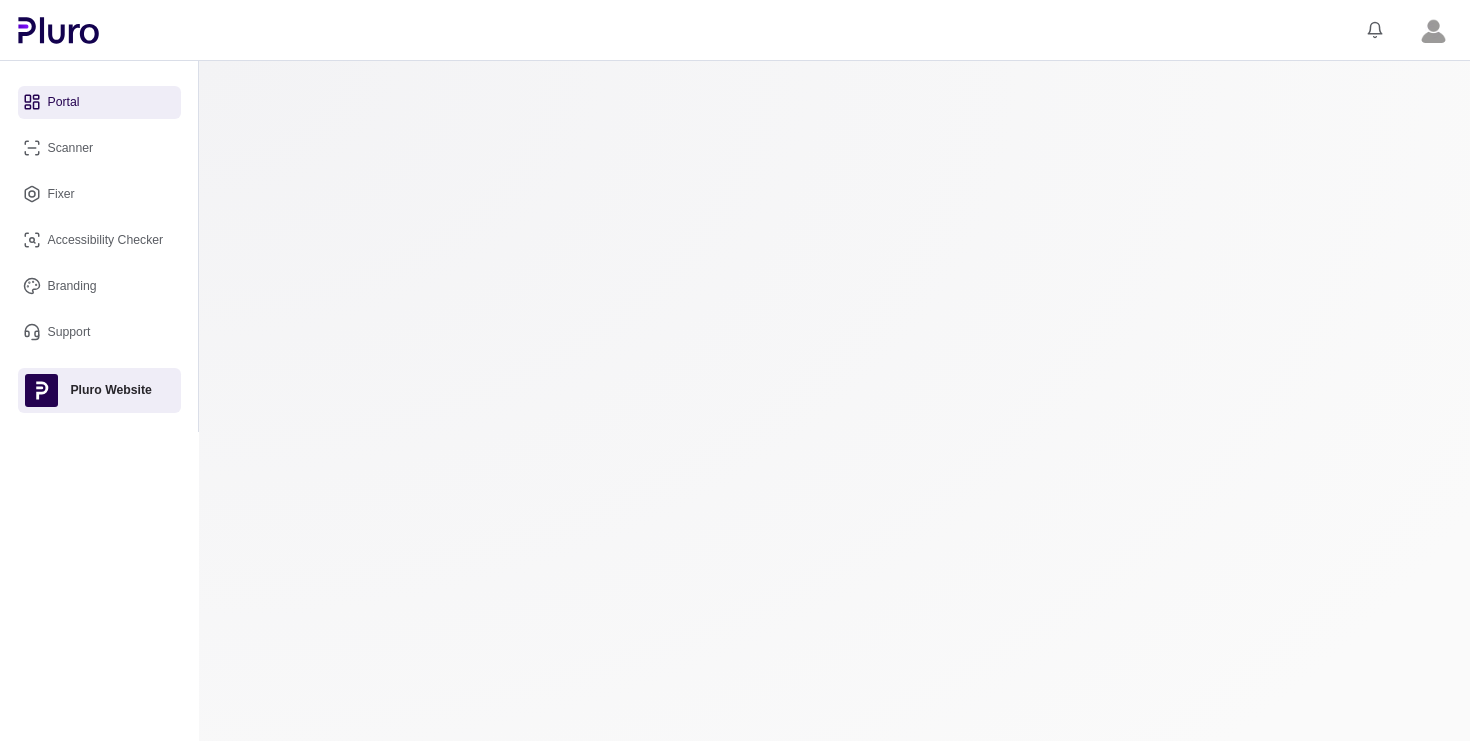 type on "***" 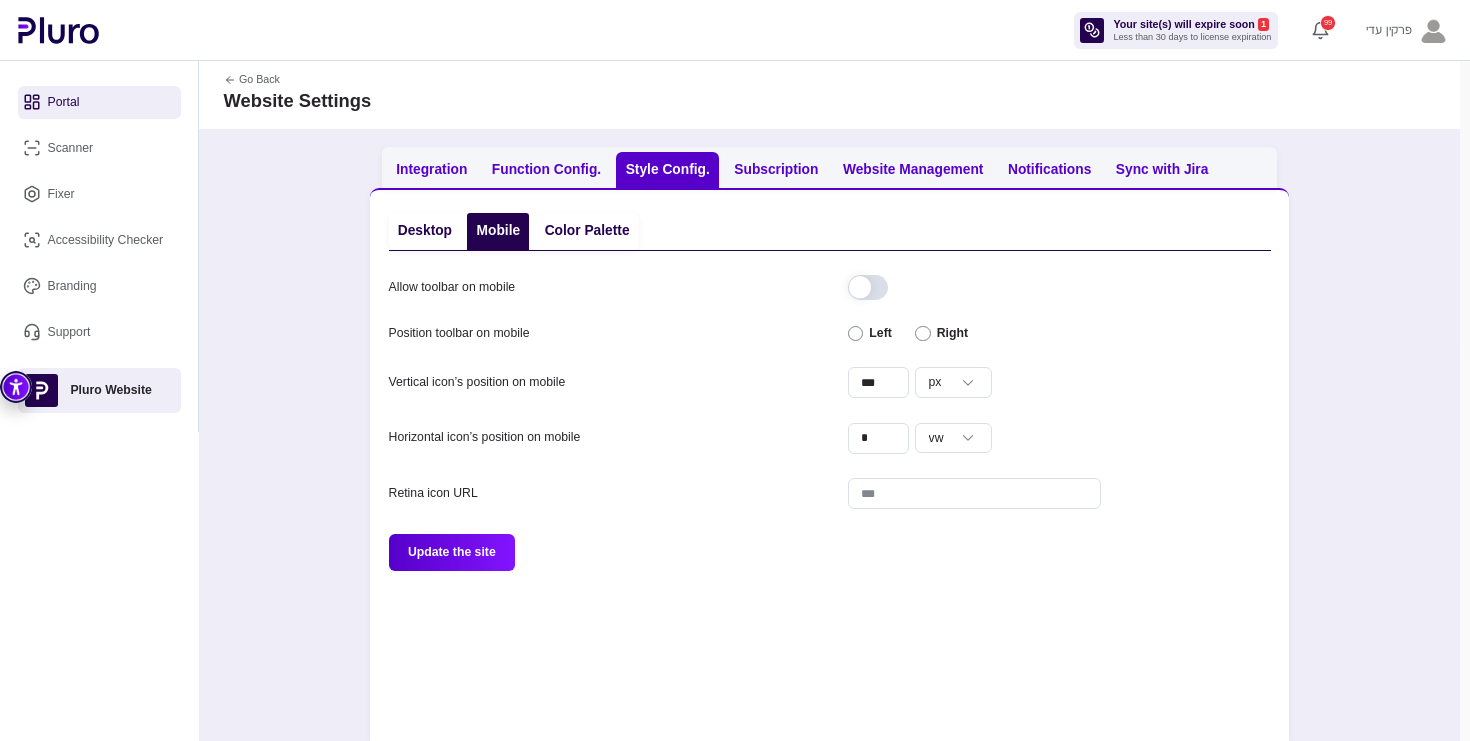 click 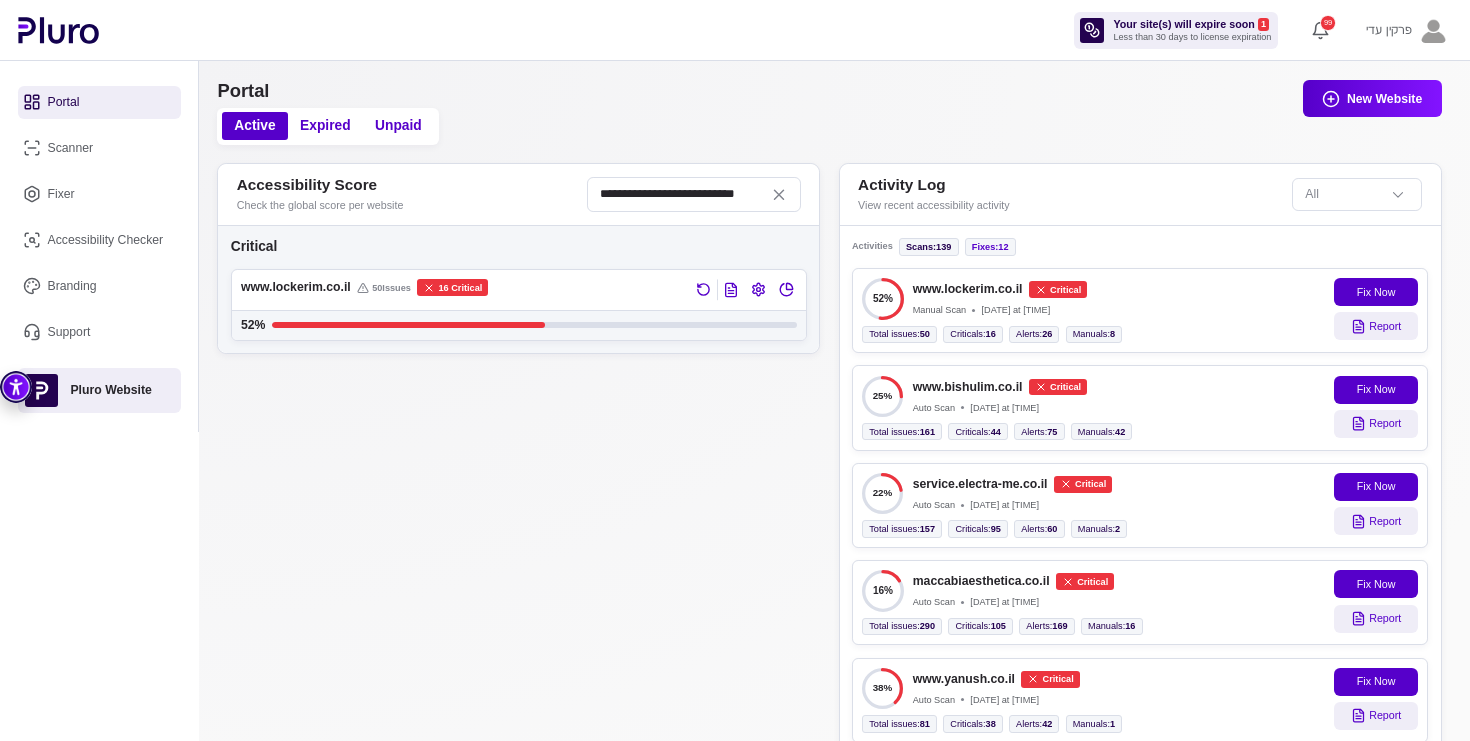 click on "www.yanush.co.il" at bounding box center [964, 679] 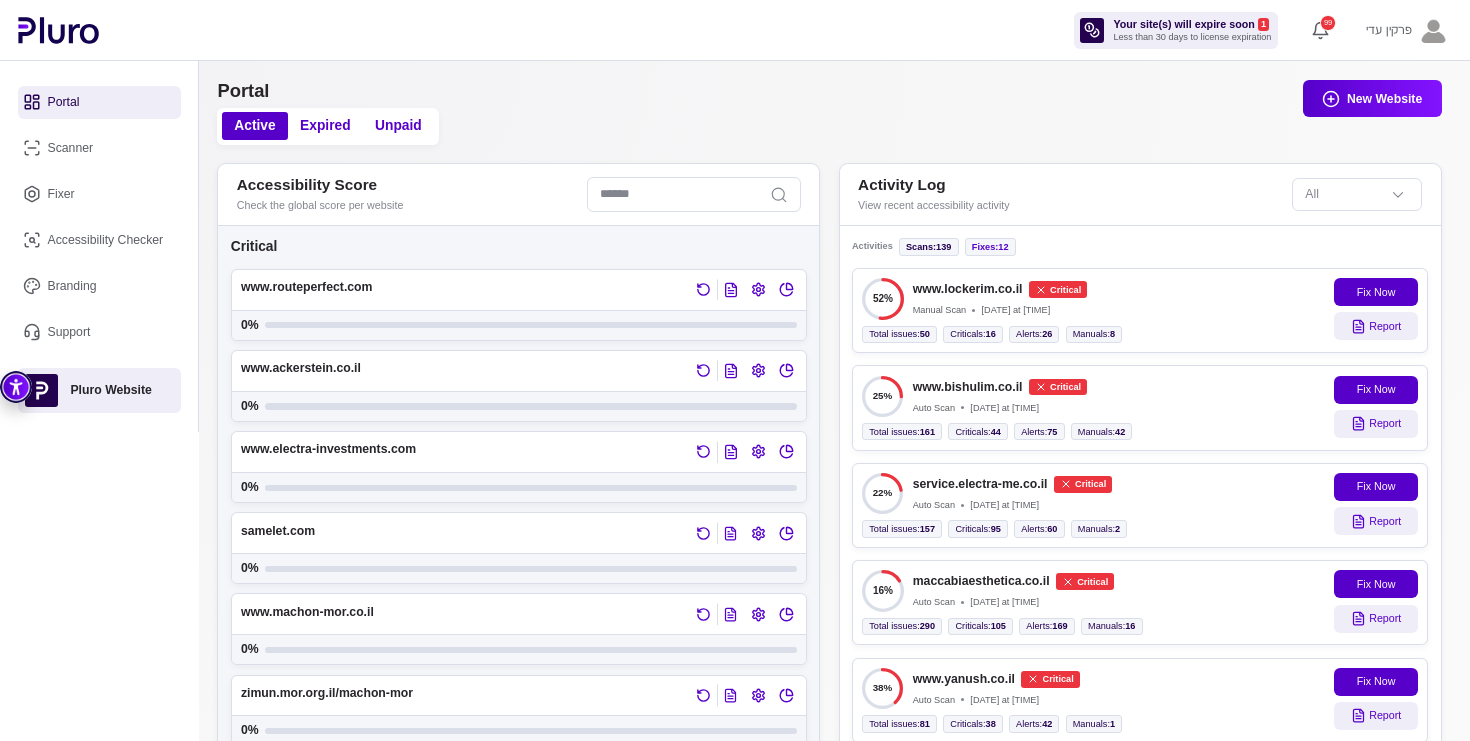 click at bounding box center (694, 194) 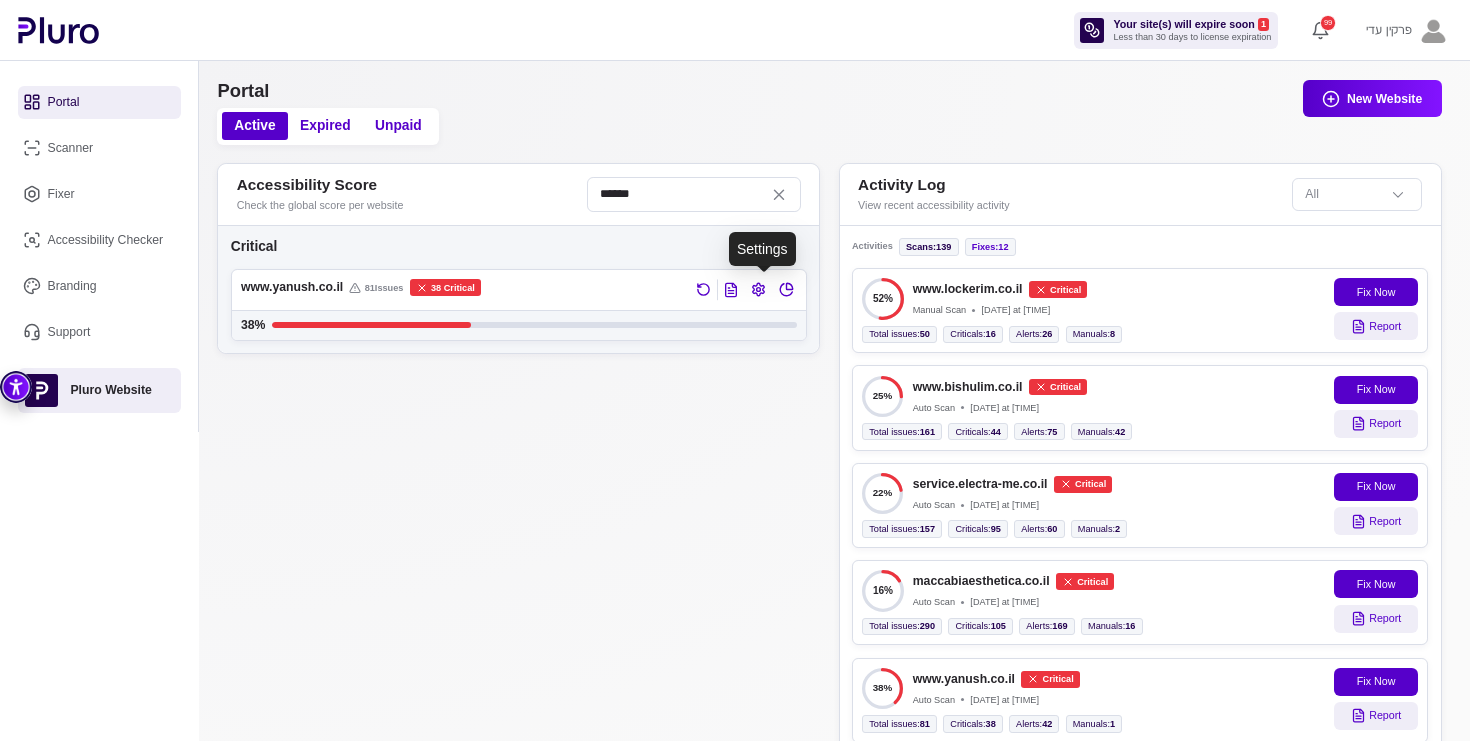 type on "******" 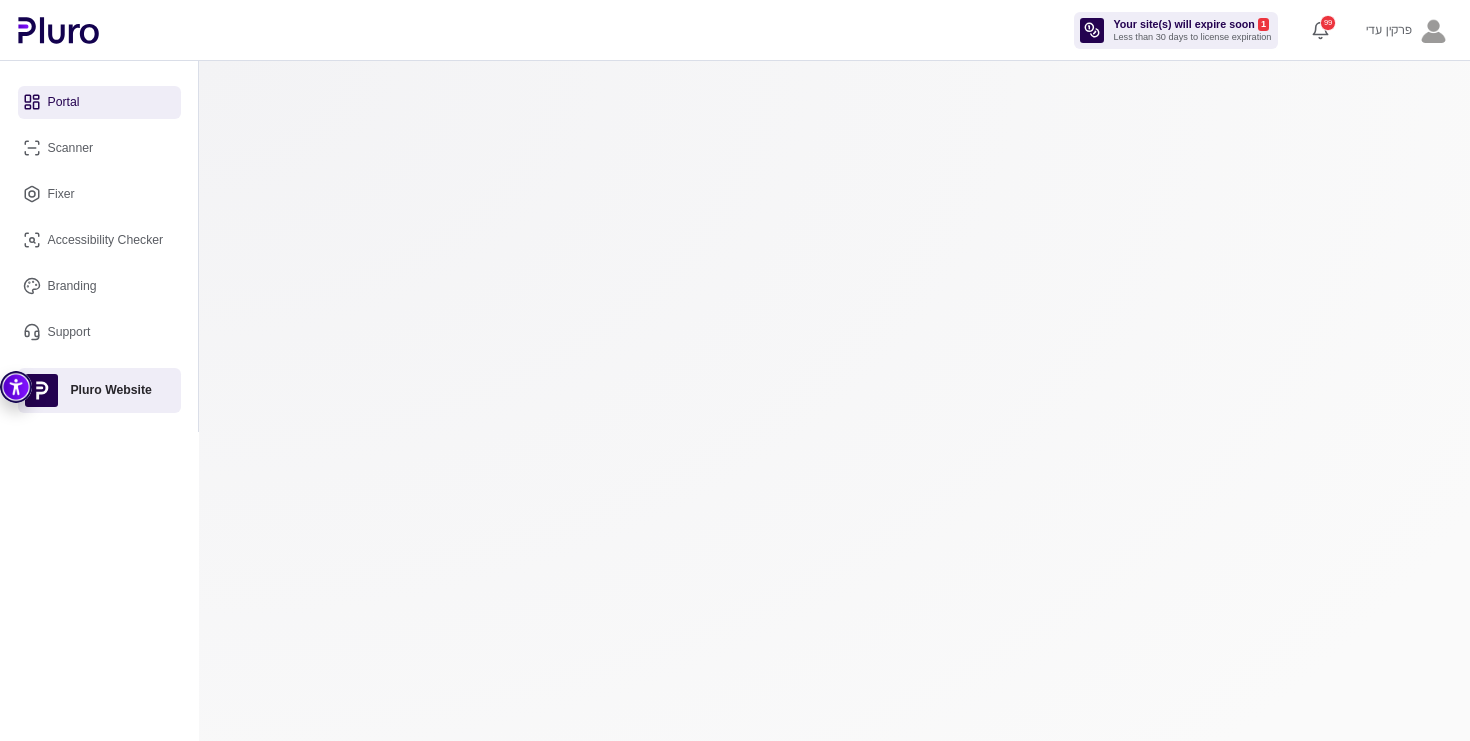 type on "***" 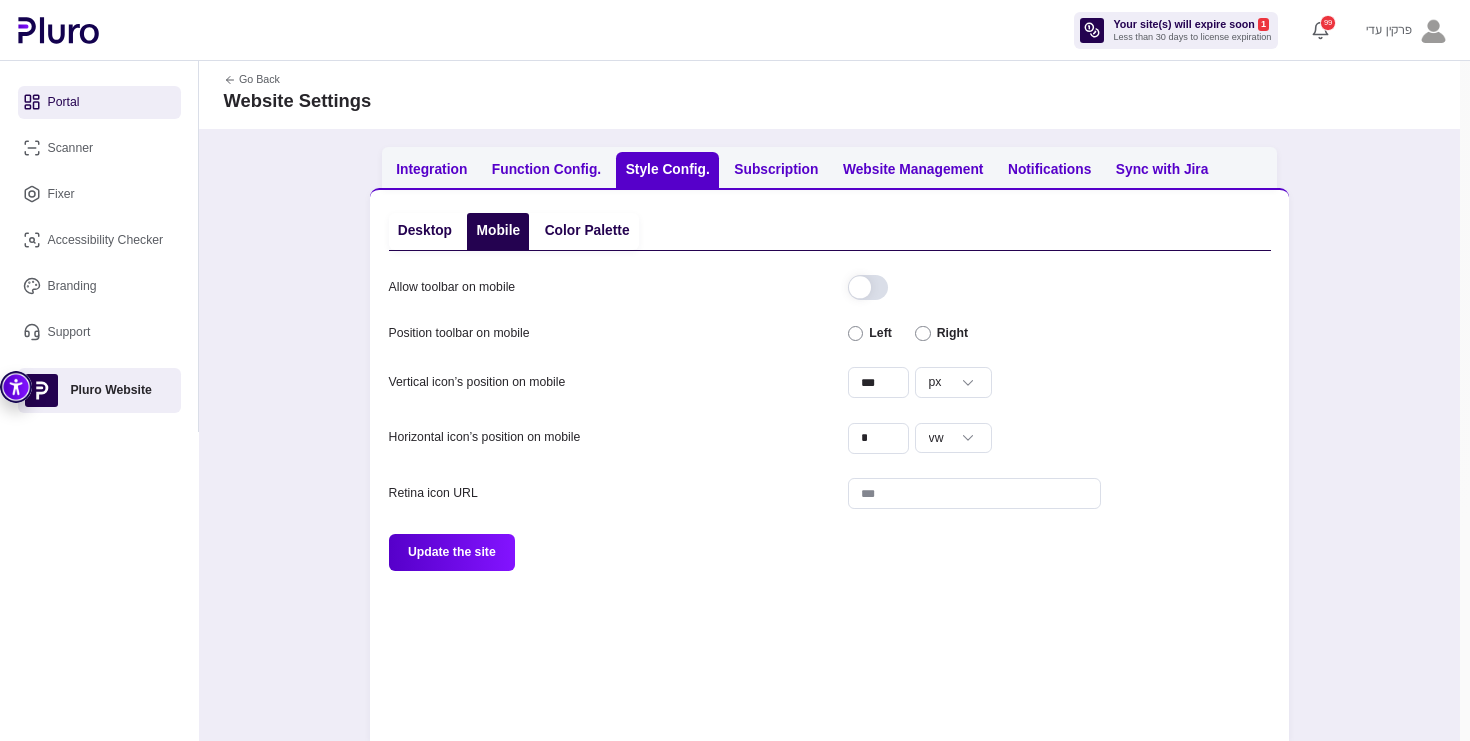 click on "Desktop" at bounding box center [425, 231] 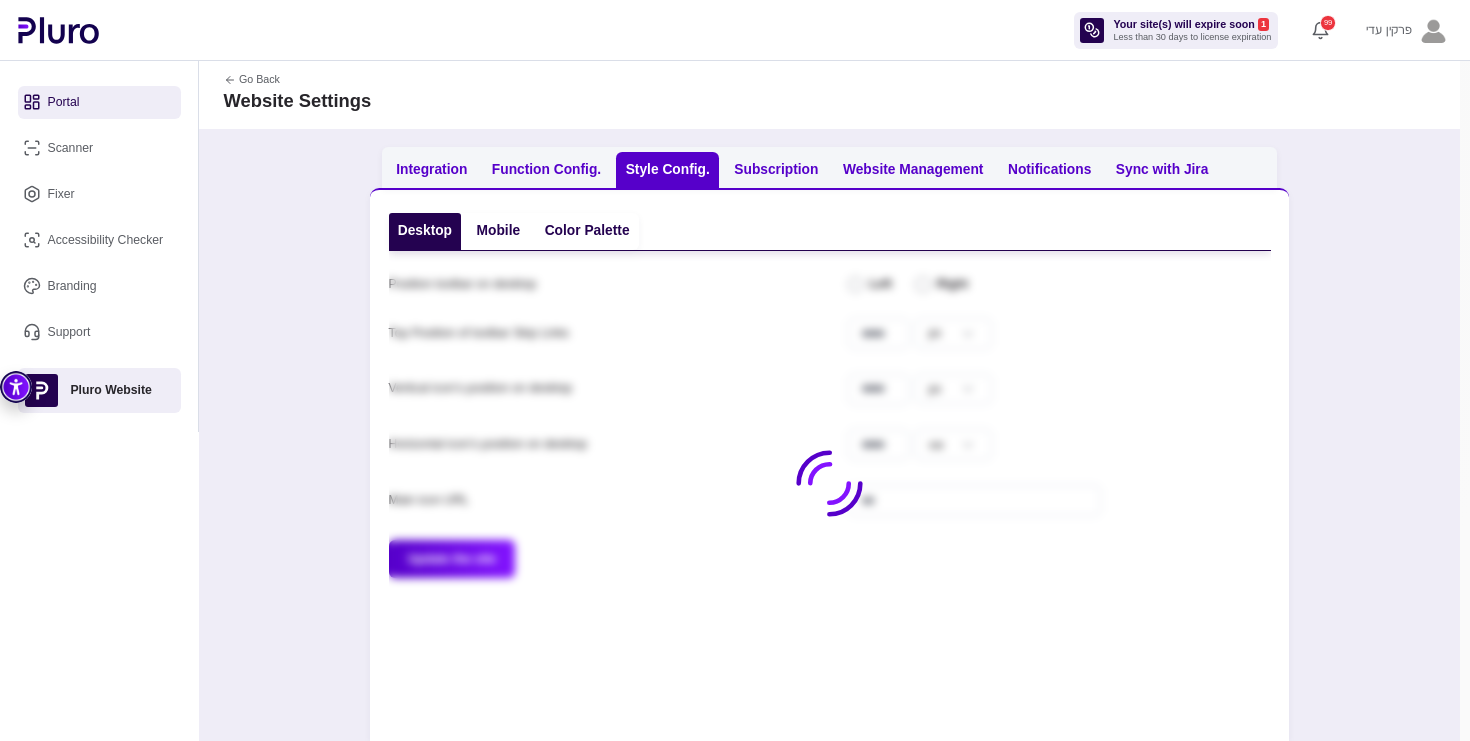 type on "*" 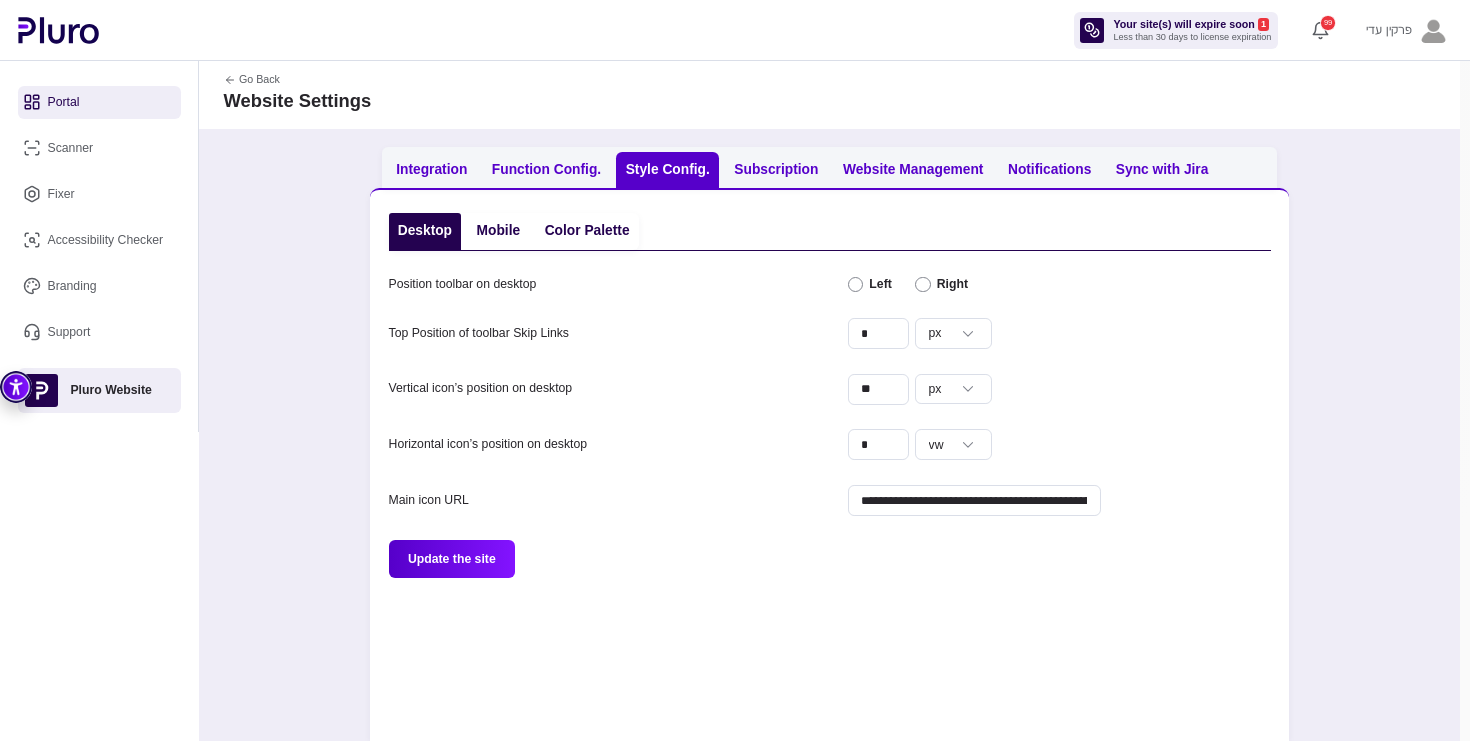 click on "**********" at bounding box center (974, 500) 